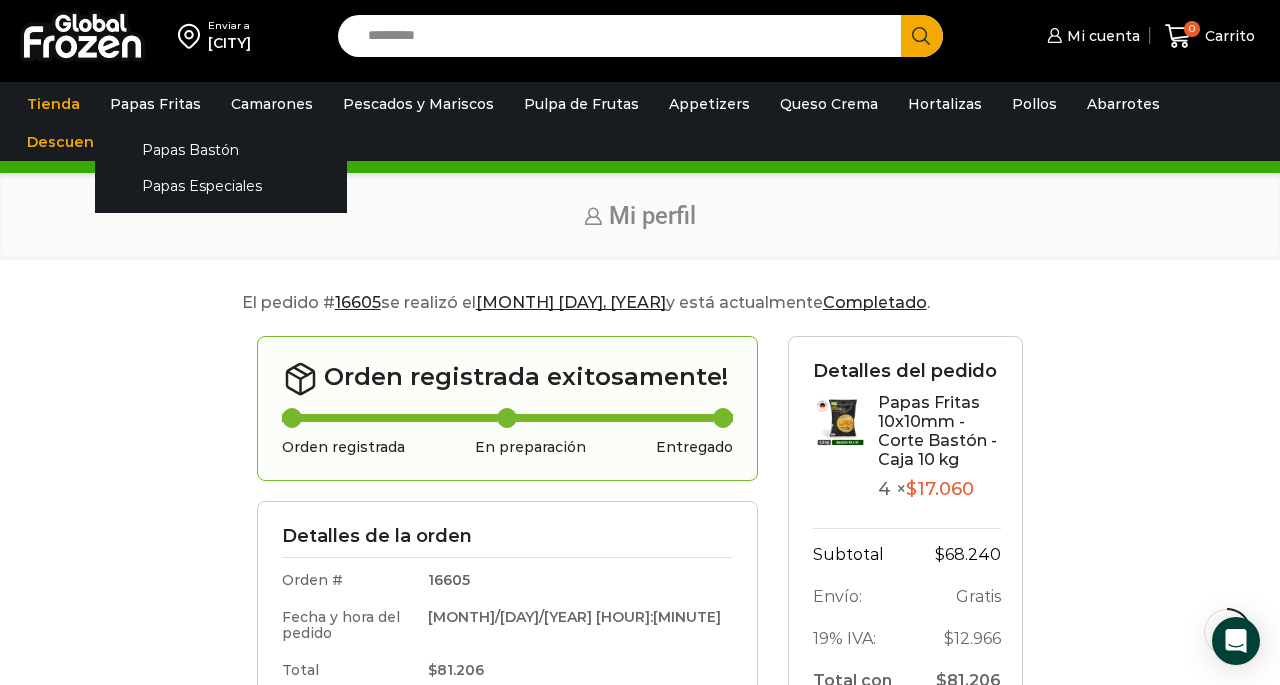scroll, scrollTop: 177, scrollLeft: 0, axis: vertical 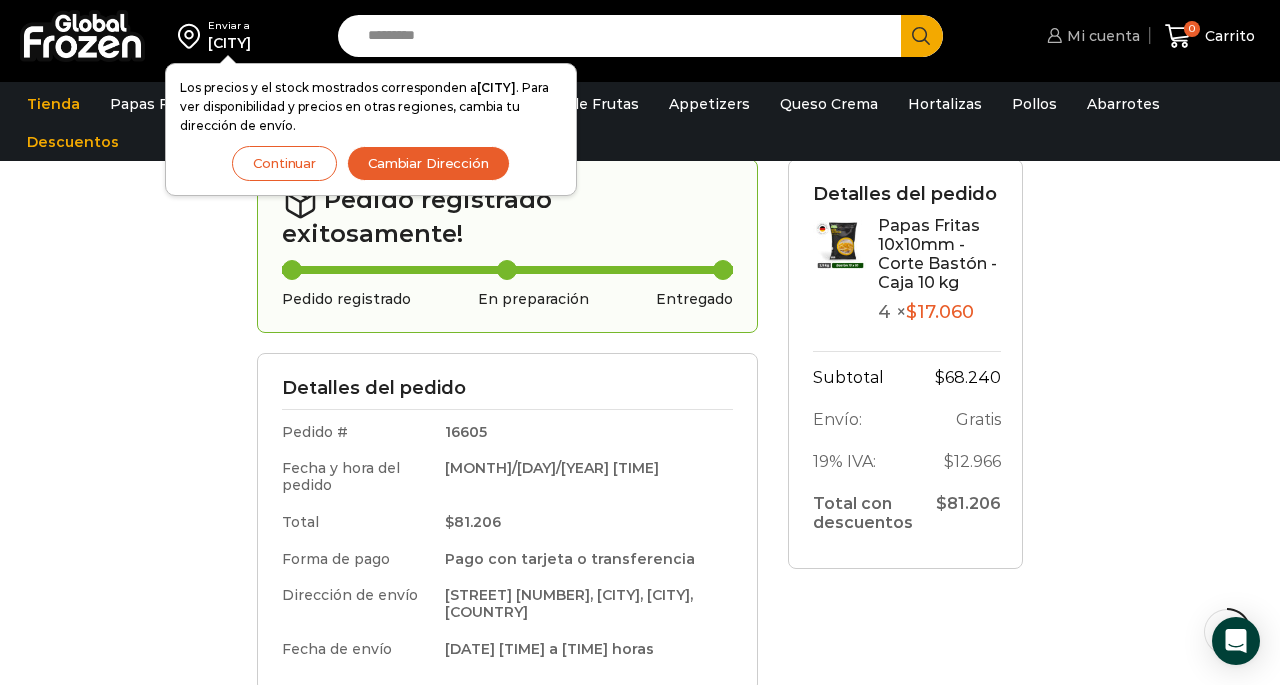 click on "Mi cuenta" at bounding box center [1101, 36] 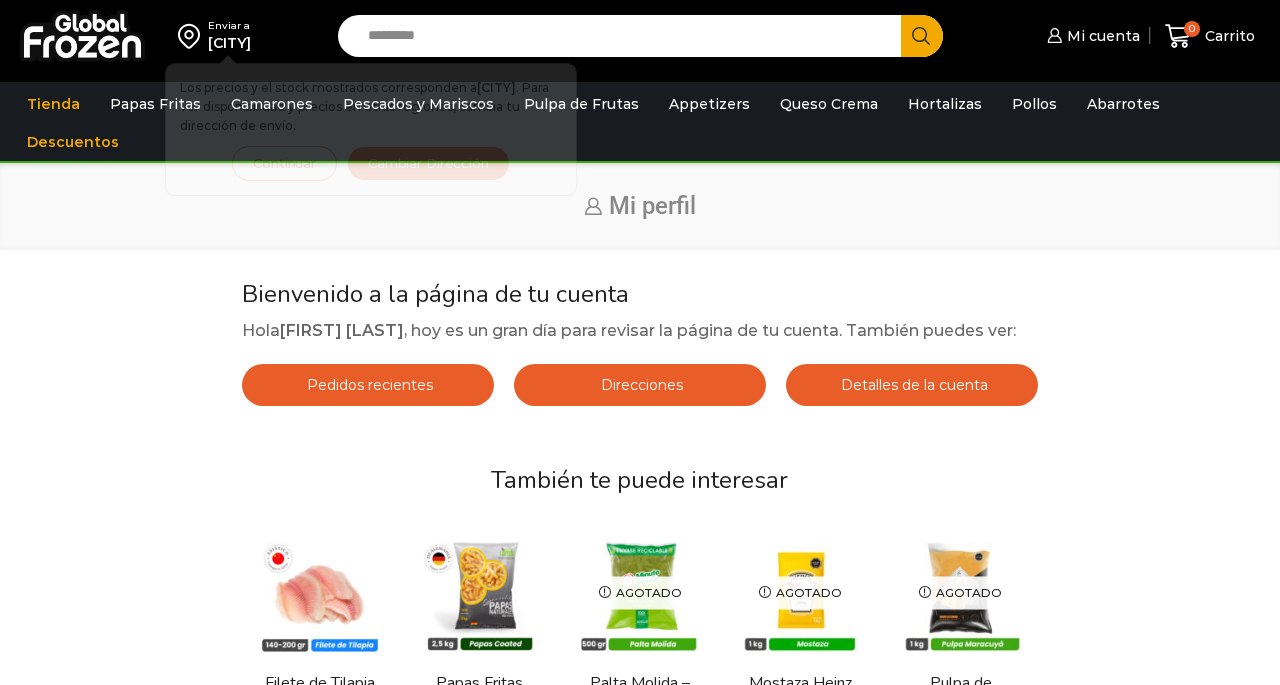 scroll, scrollTop: 0, scrollLeft: 0, axis: both 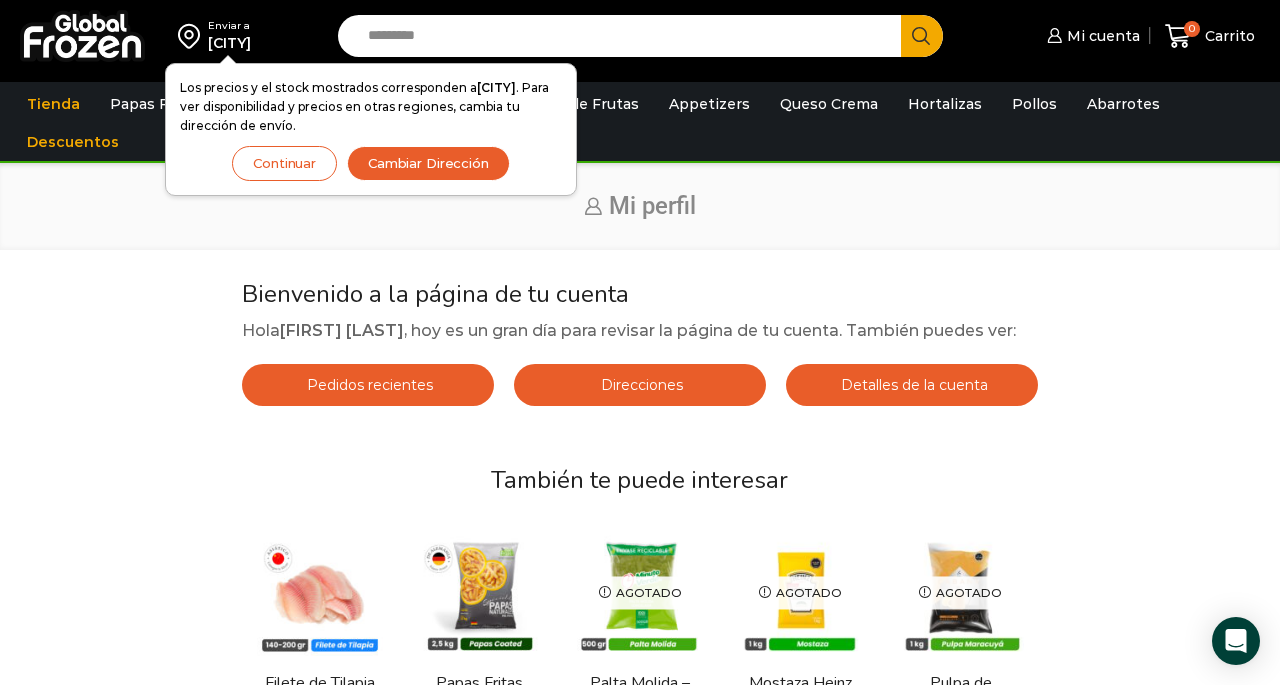 click on "Continuar" at bounding box center (284, 163) 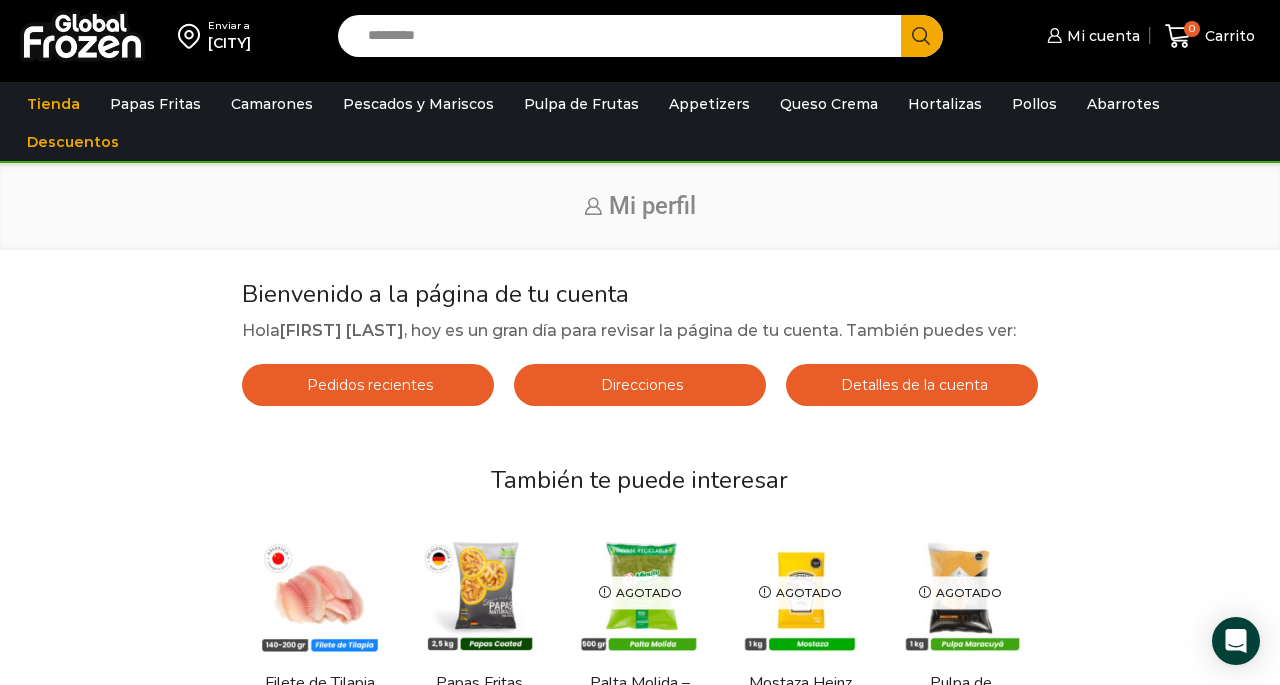click on "Direcciones" at bounding box center (639, 385) 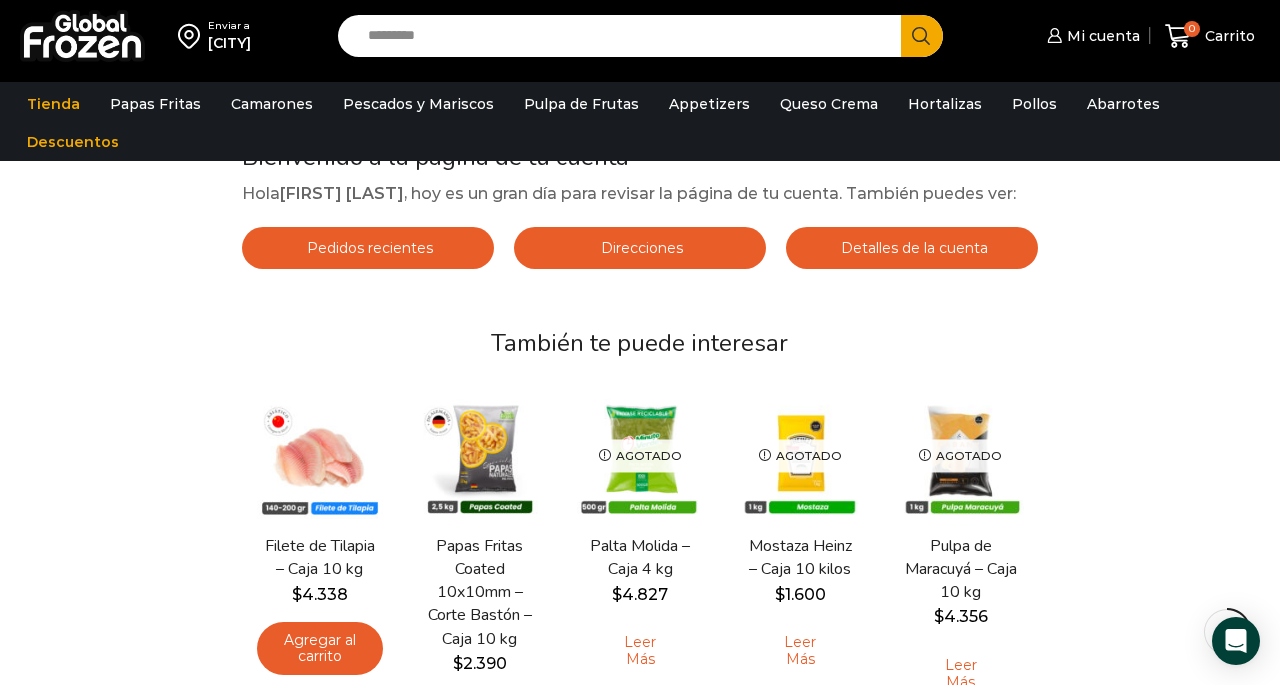 scroll, scrollTop: 139, scrollLeft: 0, axis: vertical 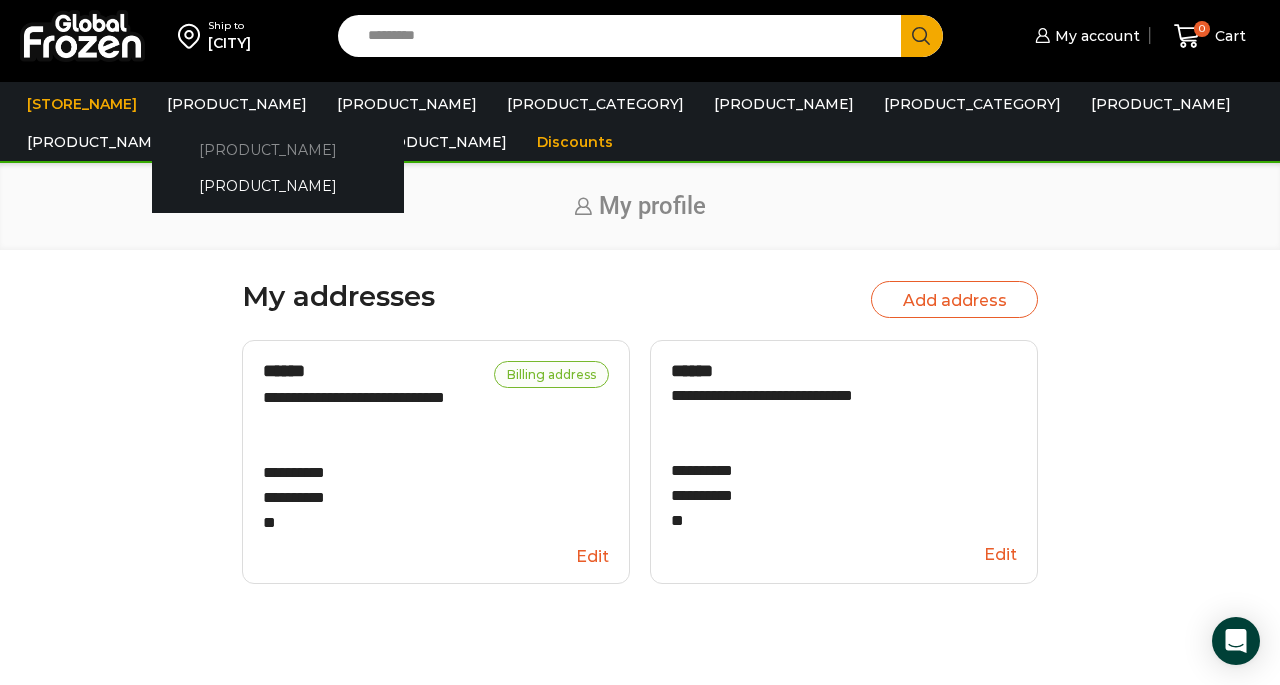 click on "Papas Bastón" at bounding box center (278, 149) 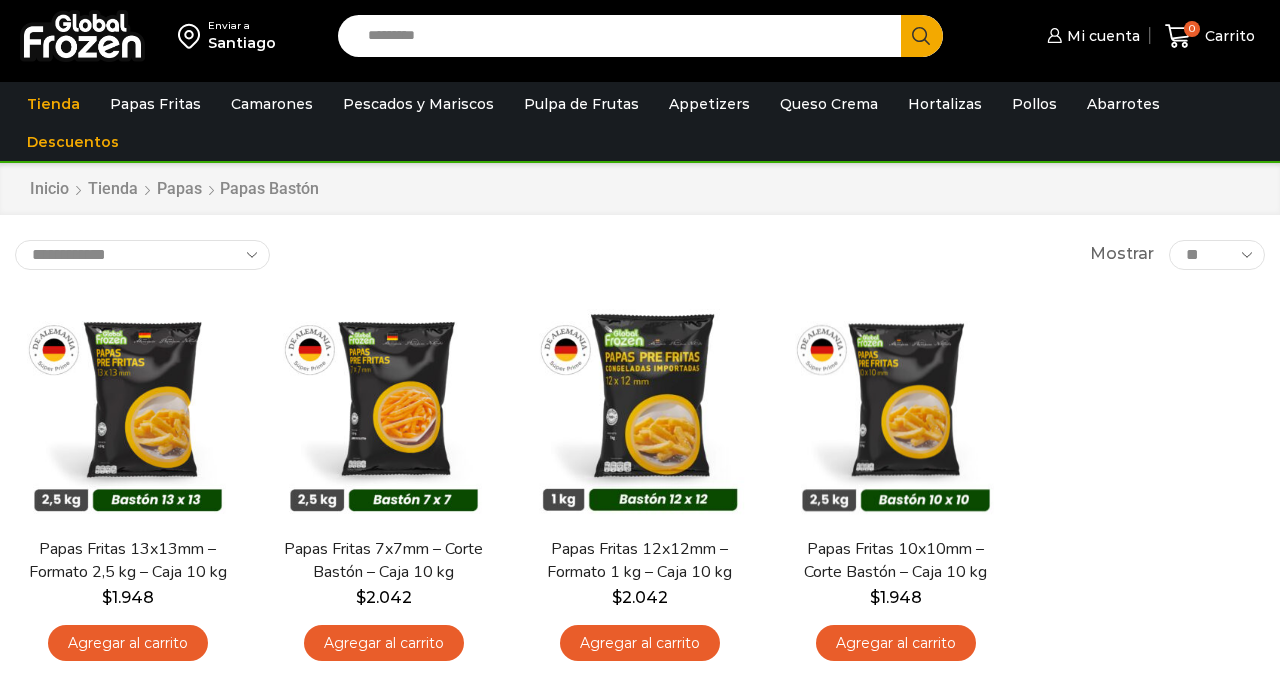 scroll, scrollTop: 0, scrollLeft: 0, axis: both 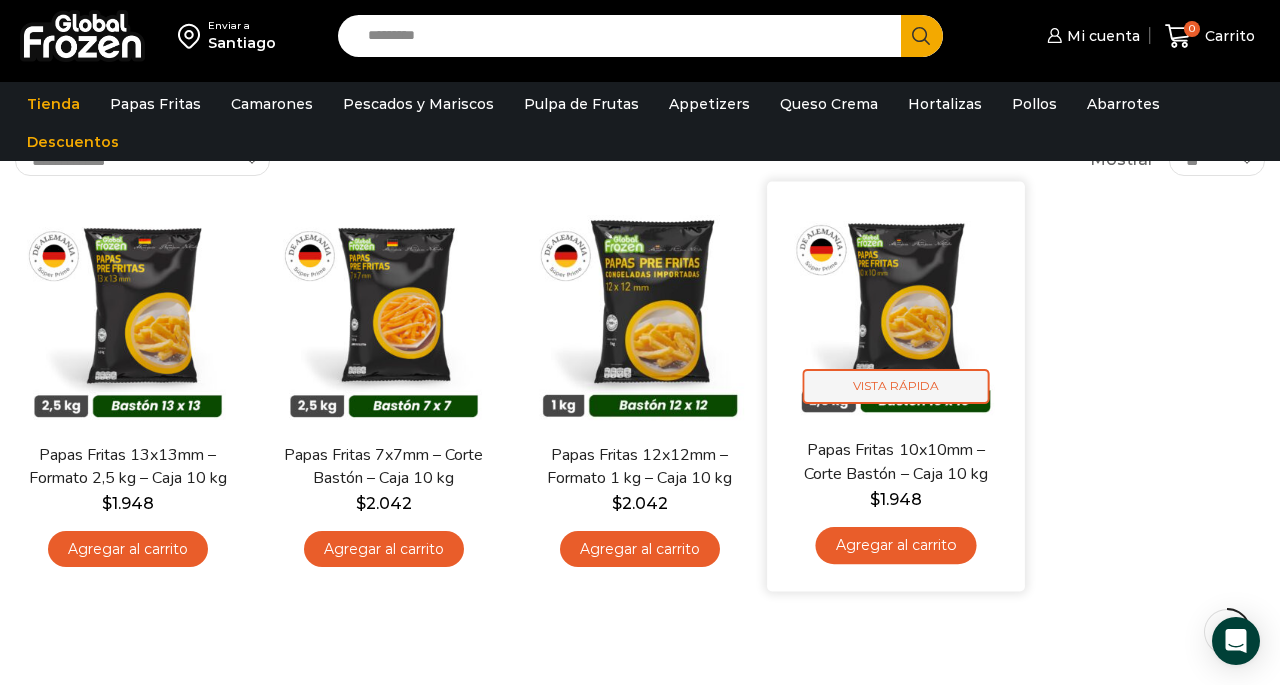 click on "Vista Rápida" at bounding box center (896, 386) 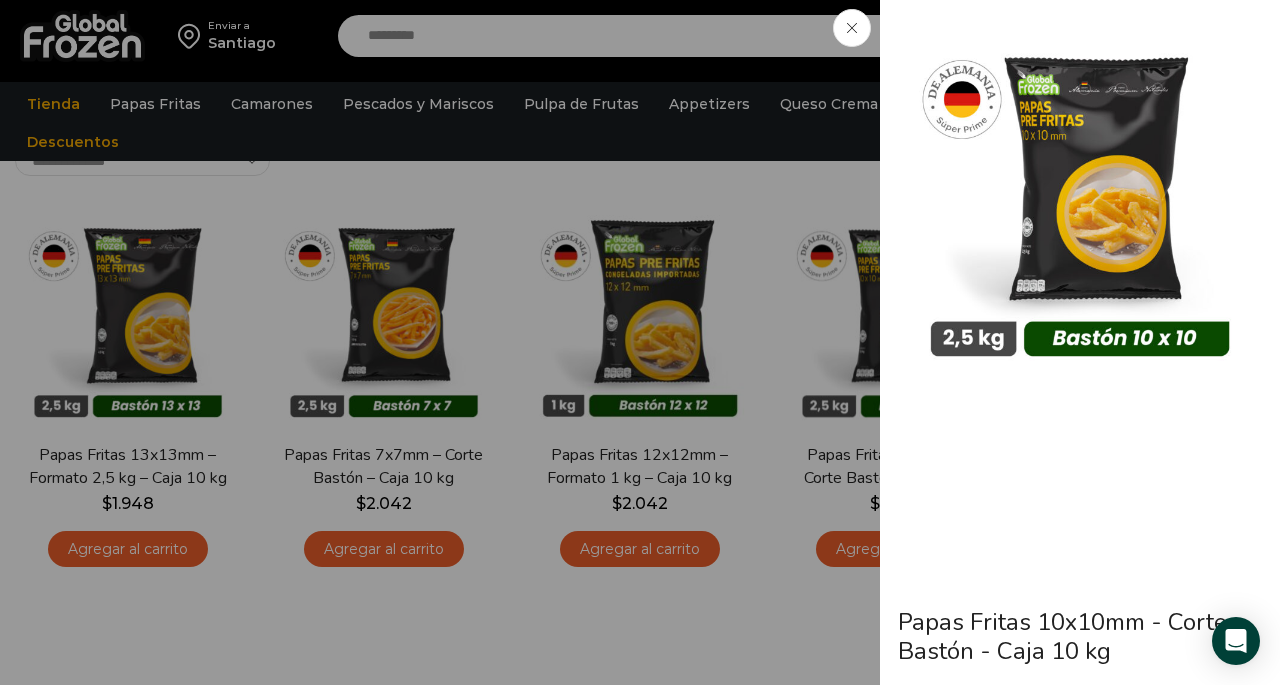 click on "Papas Fritas 10x10mm - Corte Bastón - Caja 10 kg
$ 2.070   Original price was: $2.070. $ 1.948 Current price is: $1.948.   + IVA  x kg
$ 19.480   + IVA  x caja
Precio al contado
Nuestra papa bastón 10×10 es 100% natural, reconocida por su exquisito sabor y atractivo color. Diseñada para absorber poco aceite, mantiene una crocancia y textura ideales durante varios minutos después de ser frita, asegurando una experiencia de calidad en cada bocado. Además, es completamente libre de gluten, transgénicos y alérgenos, convirtiéndose en una opción ideal para todos.
$ 19.480    + IVA  x caja" at bounding box center [640, -104] 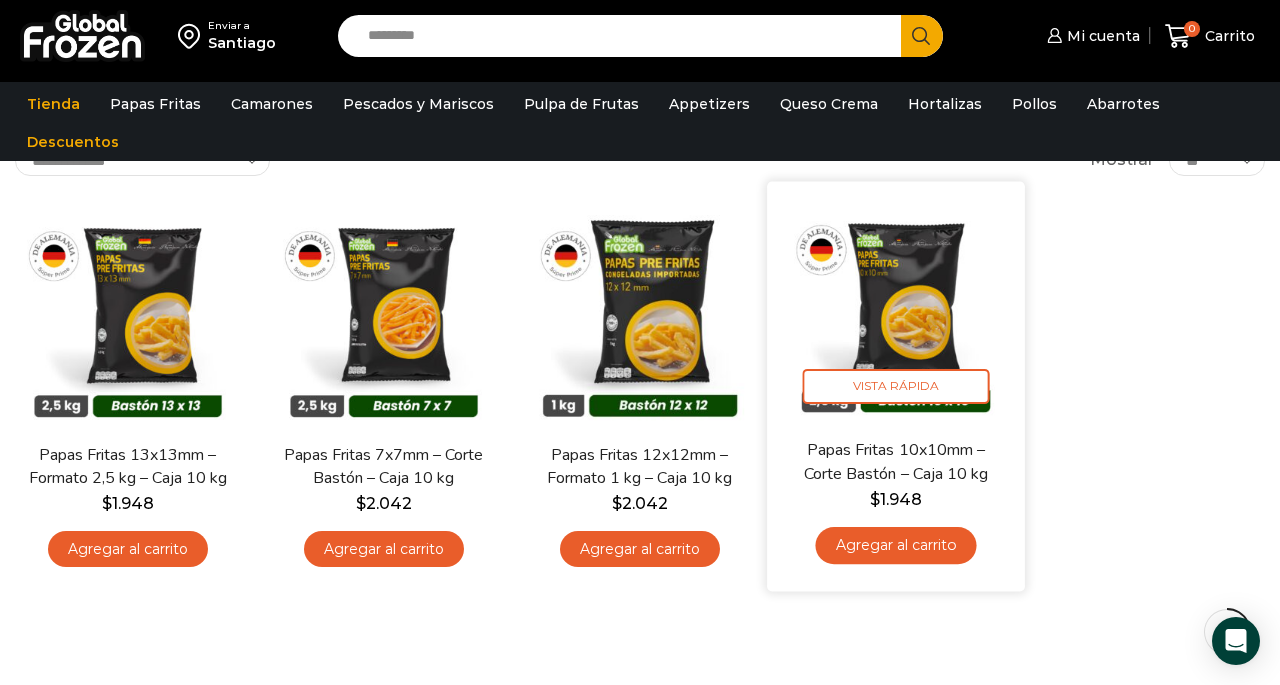 click on "Agregar al carrito" at bounding box center (895, 545) 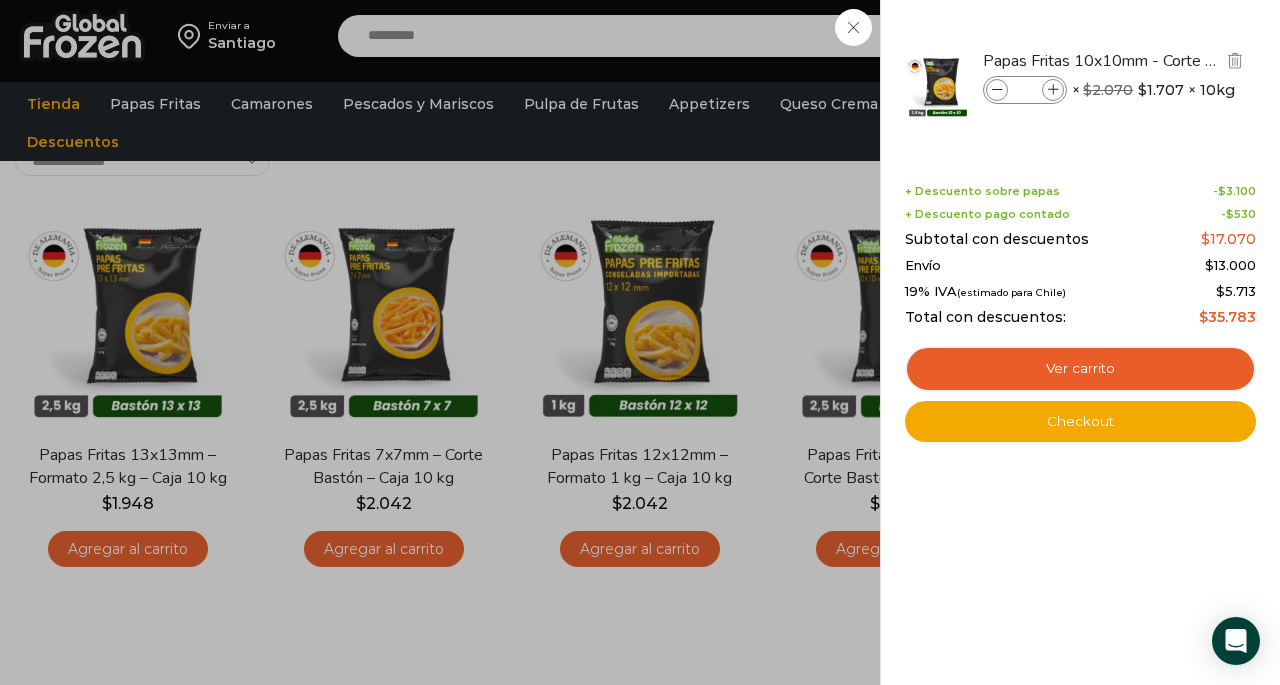 click at bounding box center [1053, 90] 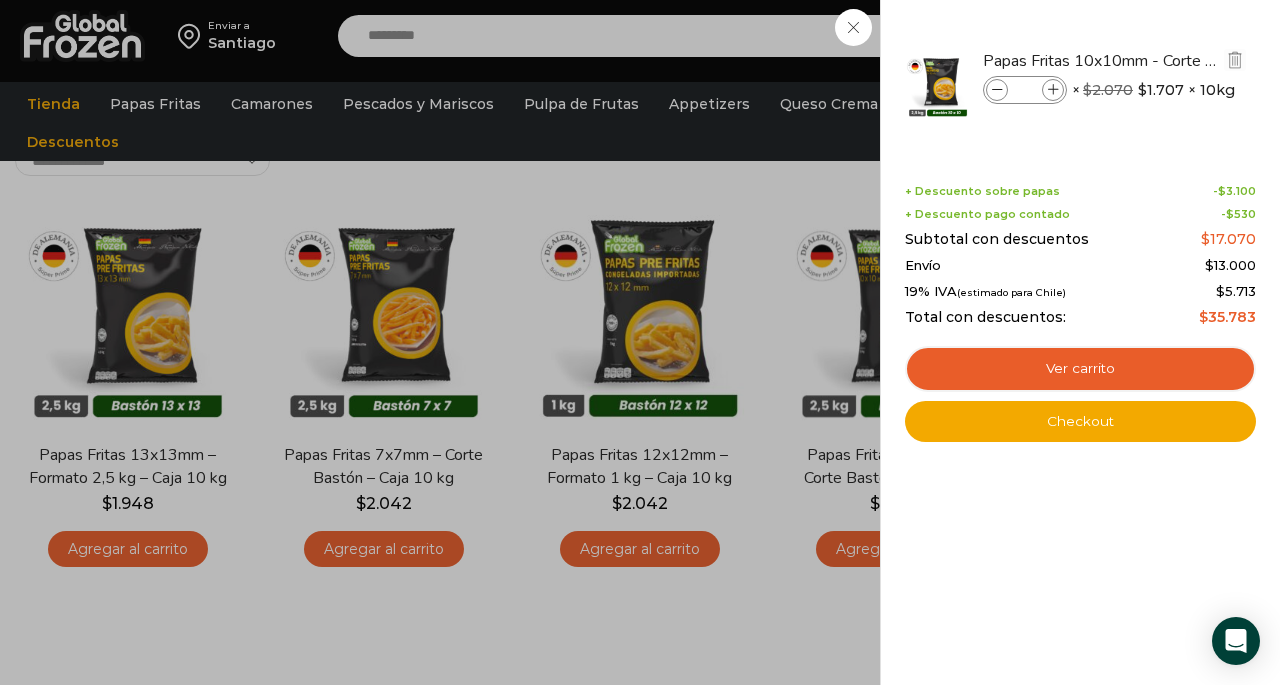 click at bounding box center [1053, 90] 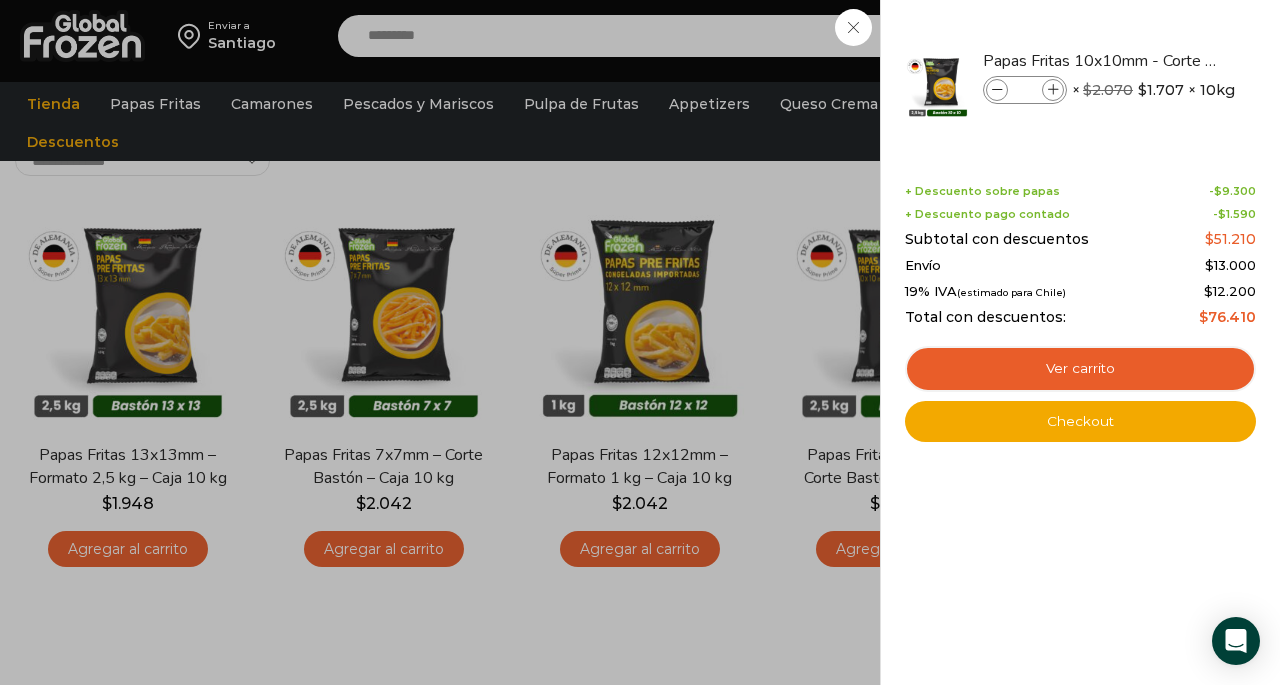 click at bounding box center (1053, 90) 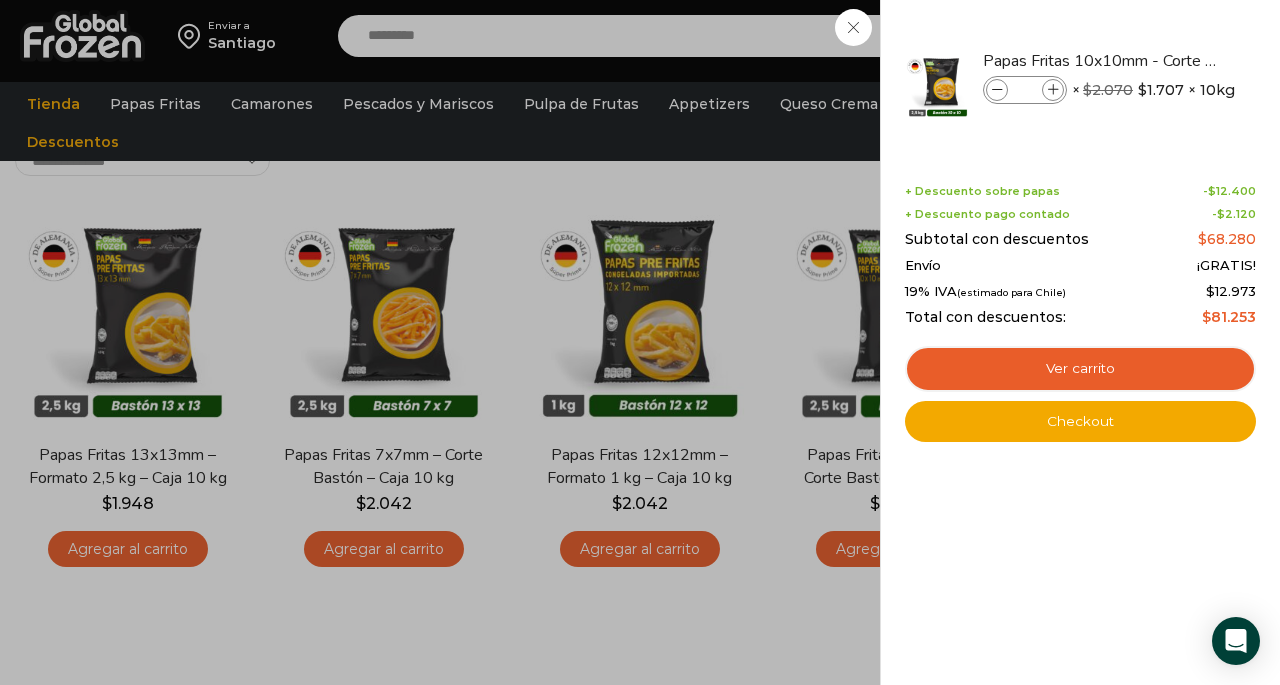 click on "4
Carrito
4
4
Shopping Cart
*" at bounding box center (1210, 36) 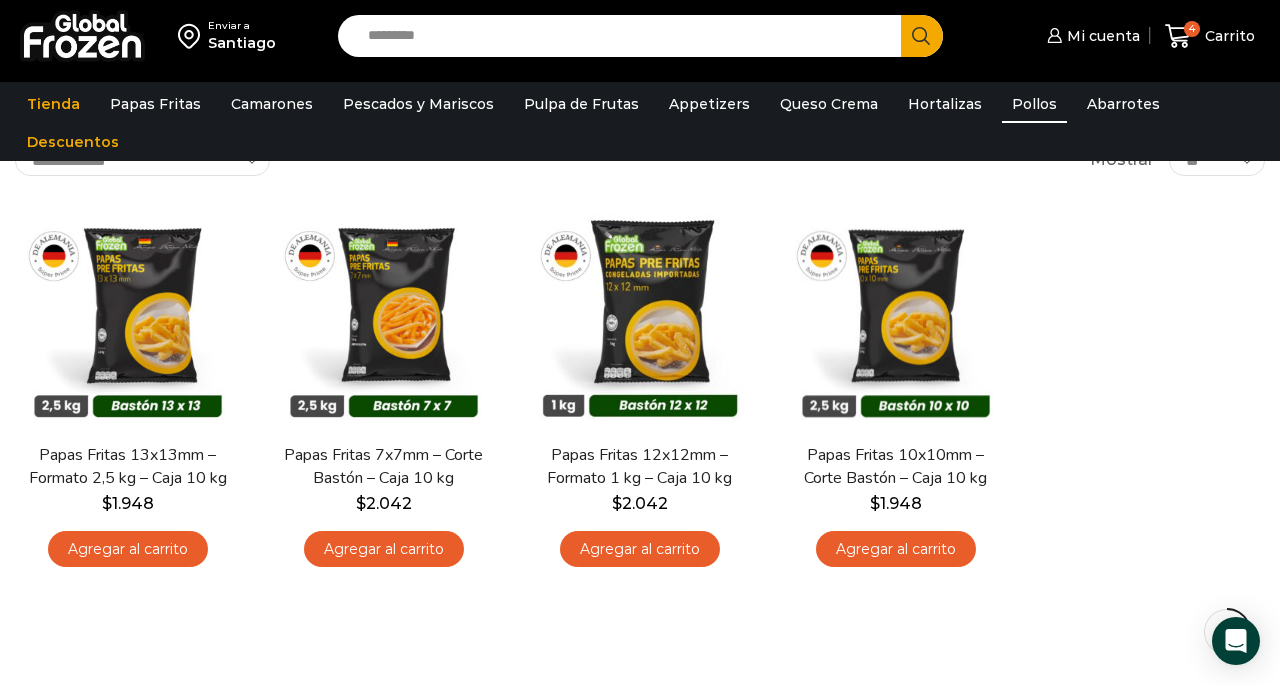 click on "Pollos" at bounding box center (1034, 104) 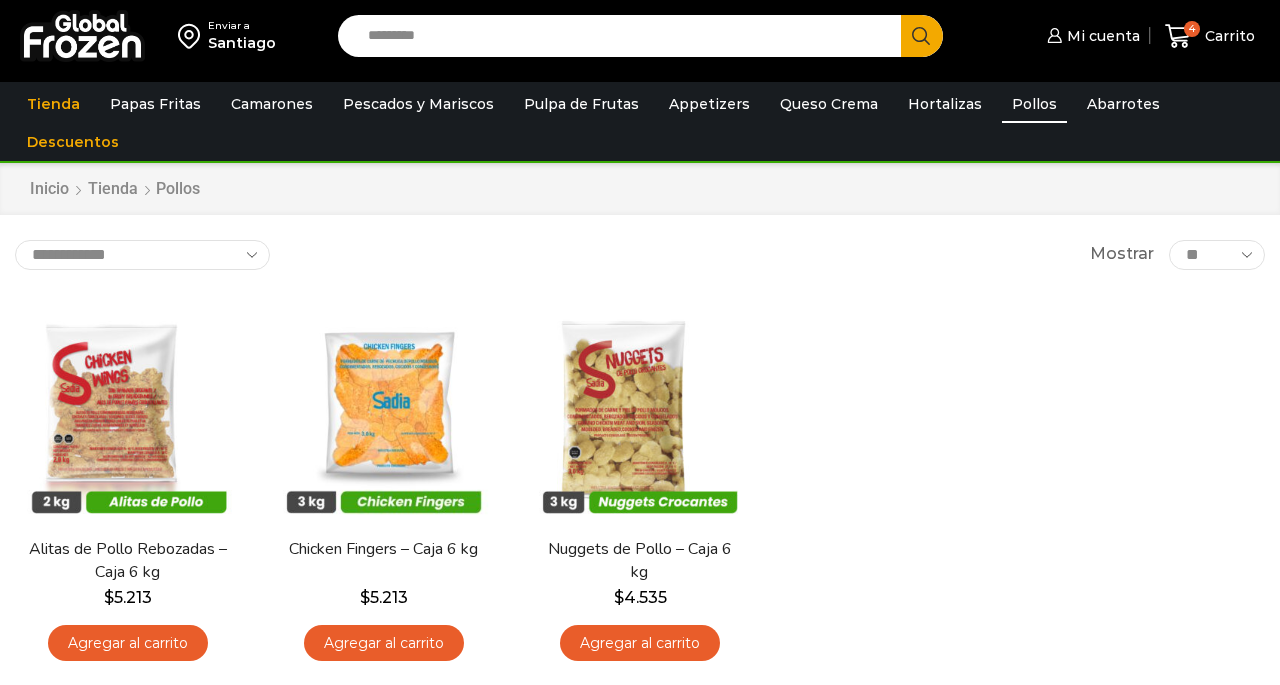 scroll, scrollTop: 0, scrollLeft: 0, axis: both 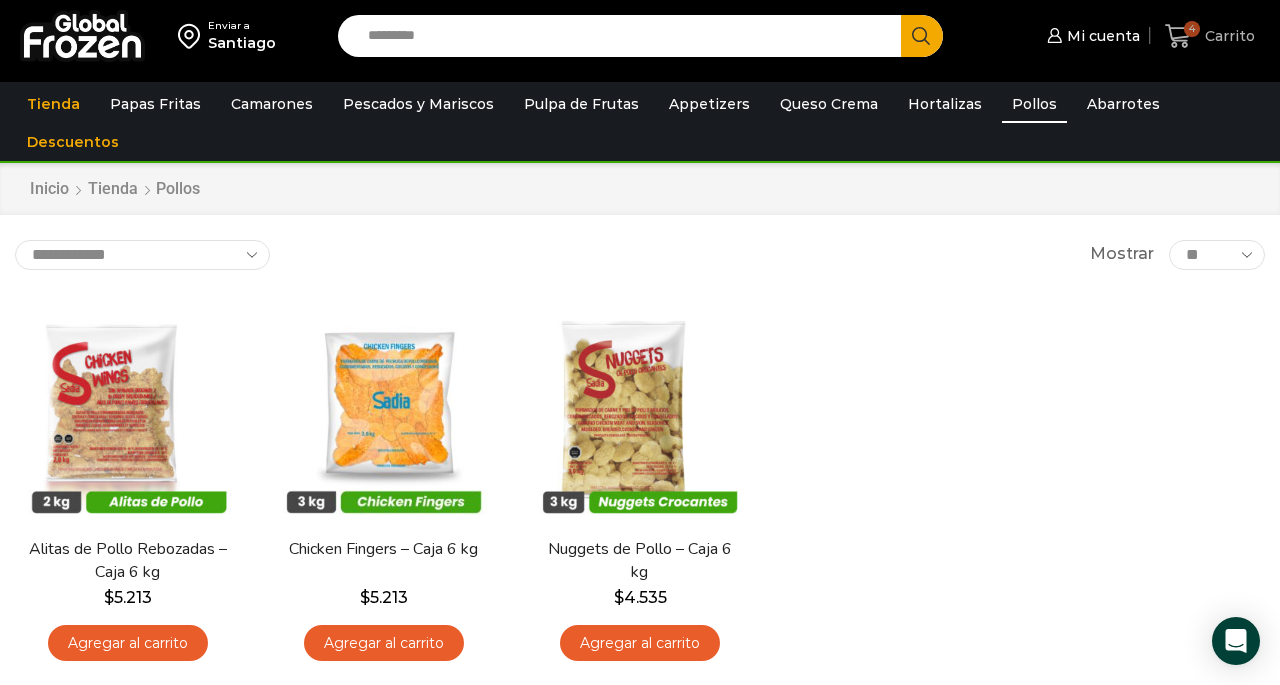 click on "Carrito" at bounding box center [1227, 36] 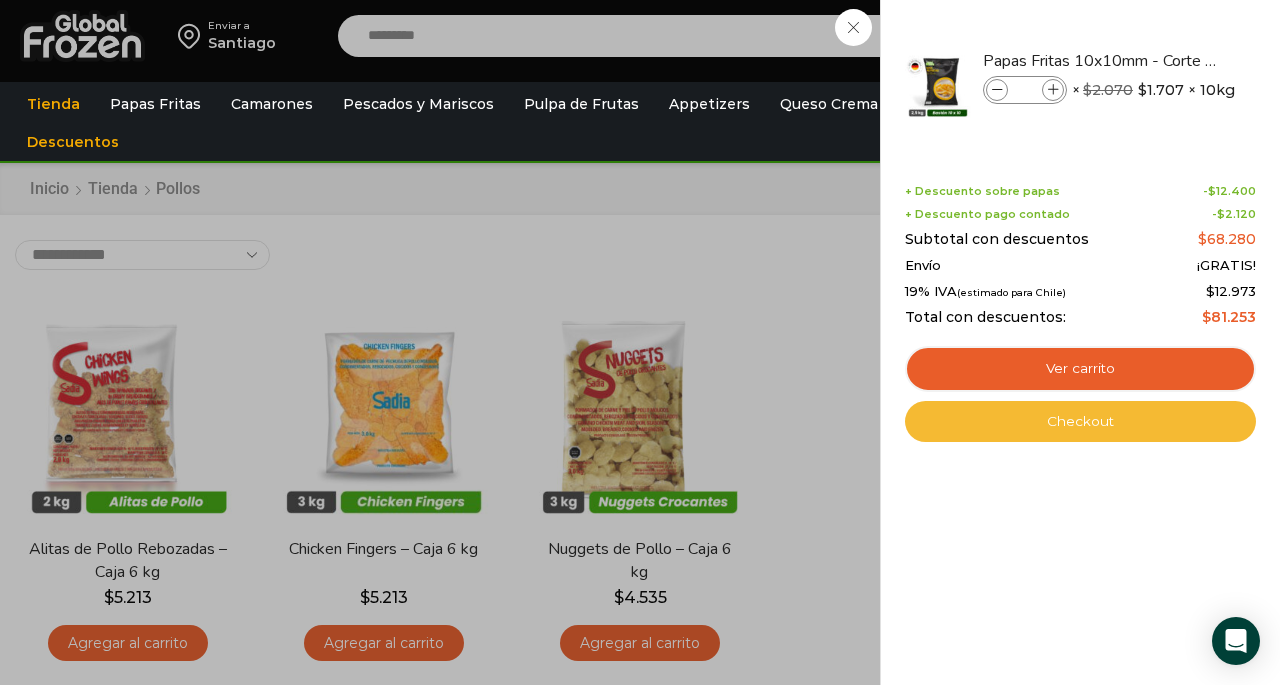 click on "Checkout" at bounding box center [1080, 422] 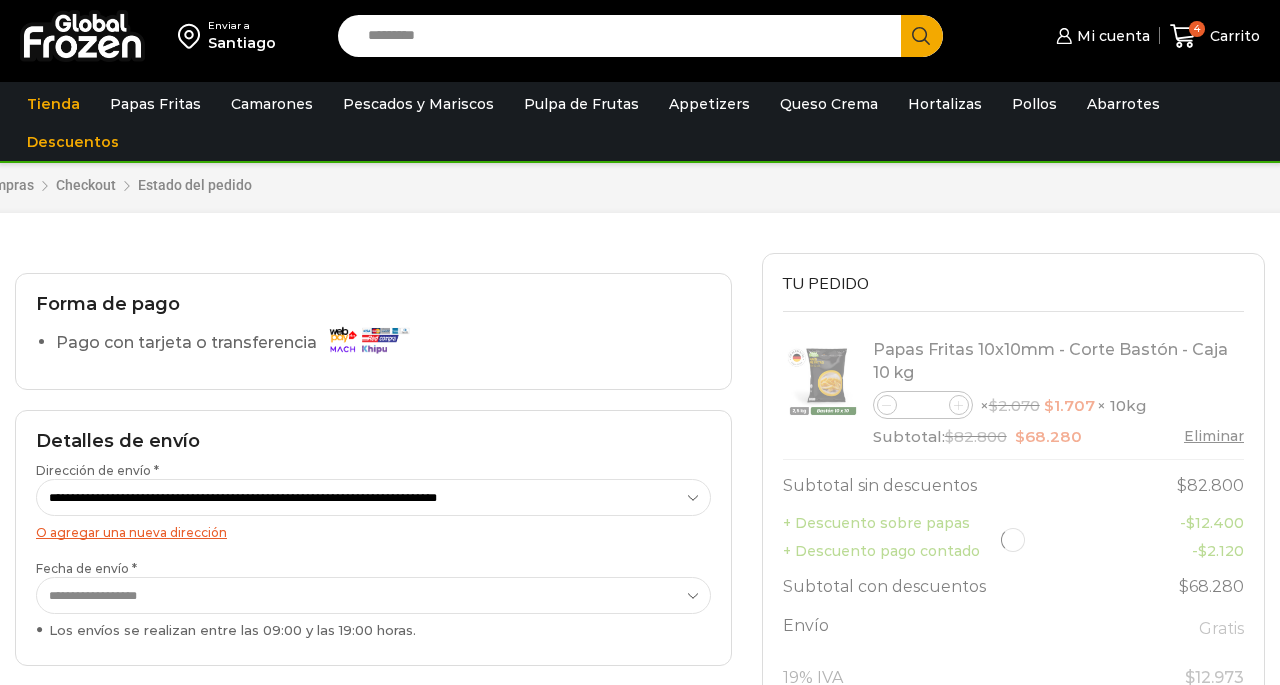 scroll, scrollTop: 0, scrollLeft: 0, axis: both 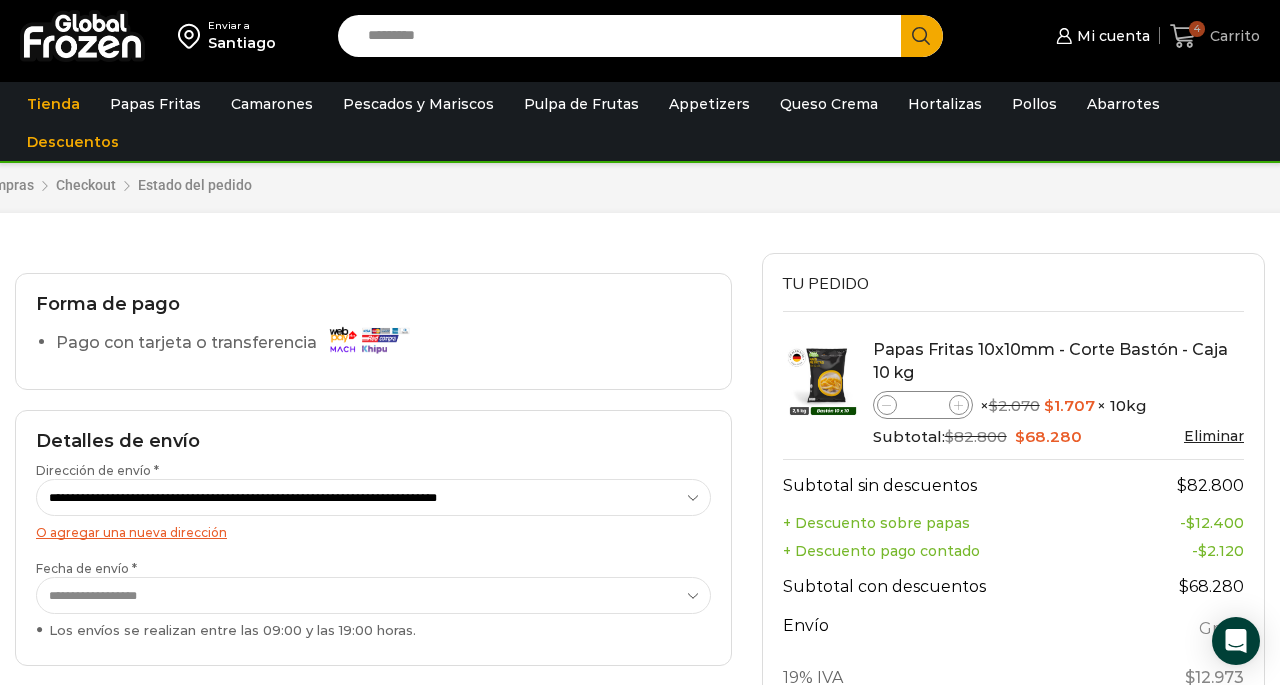 click on "Carrito" at bounding box center [1232, 36] 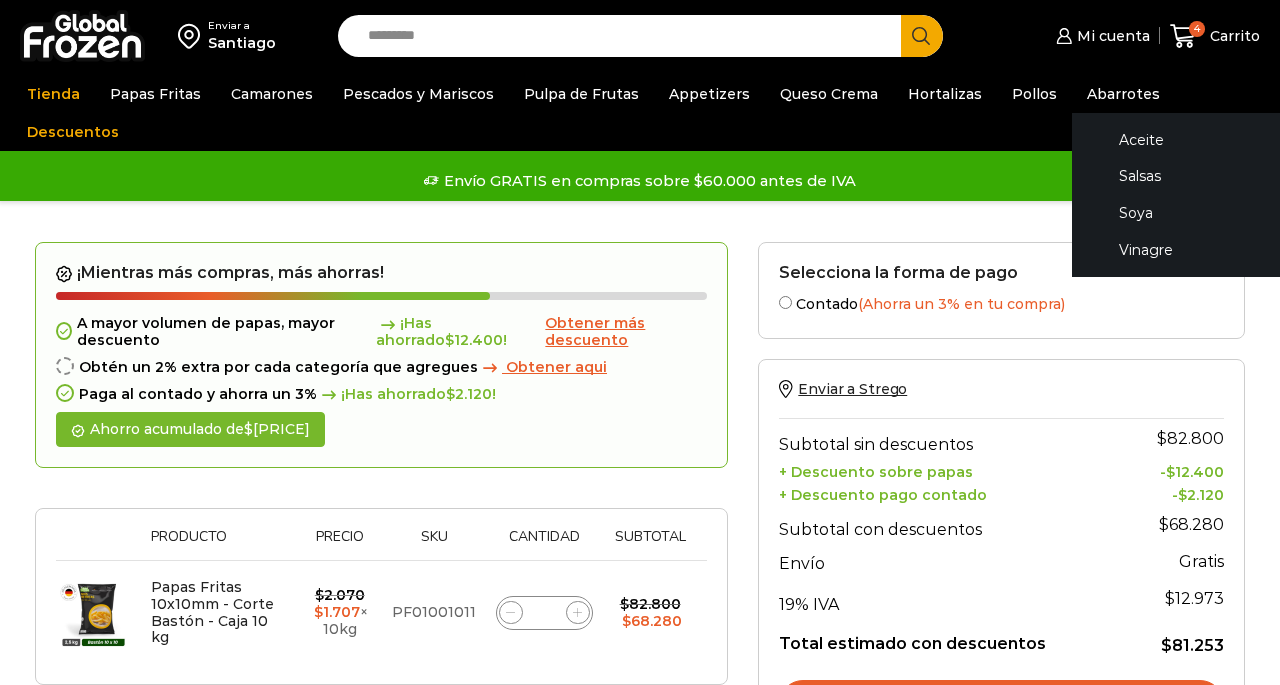 scroll, scrollTop: 0, scrollLeft: 0, axis: both 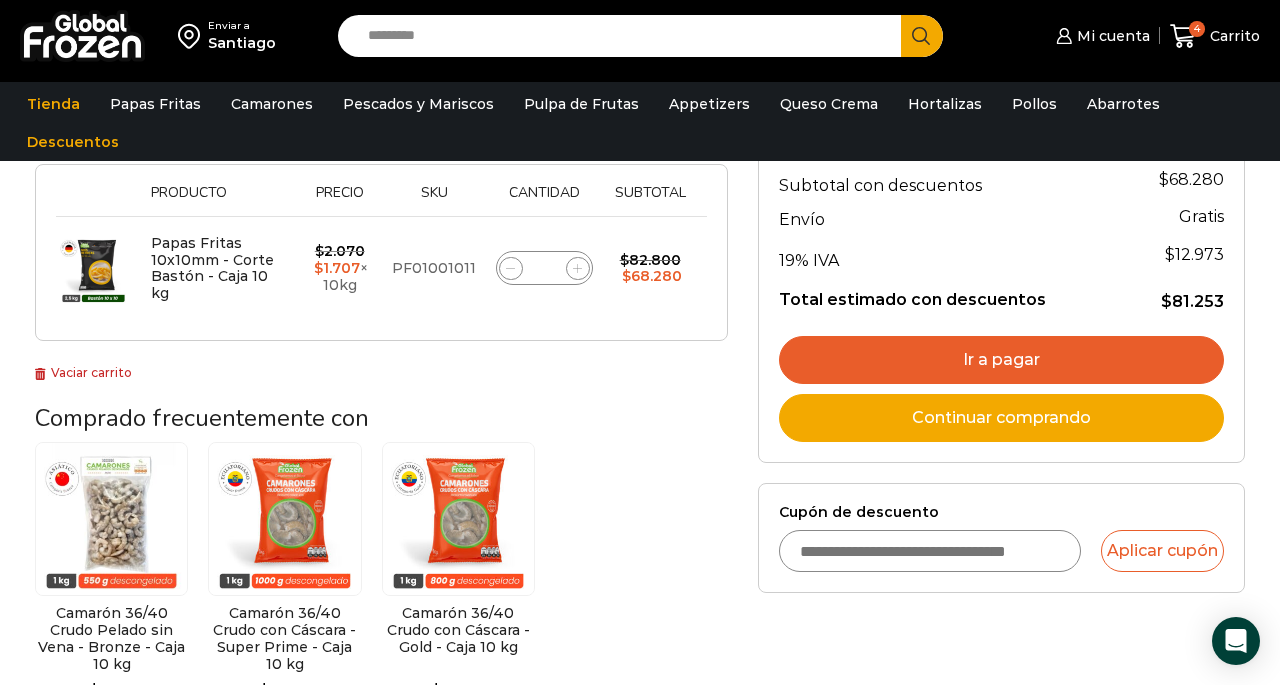 click on "Cupón de descuento" at bounding box center (929, 551) 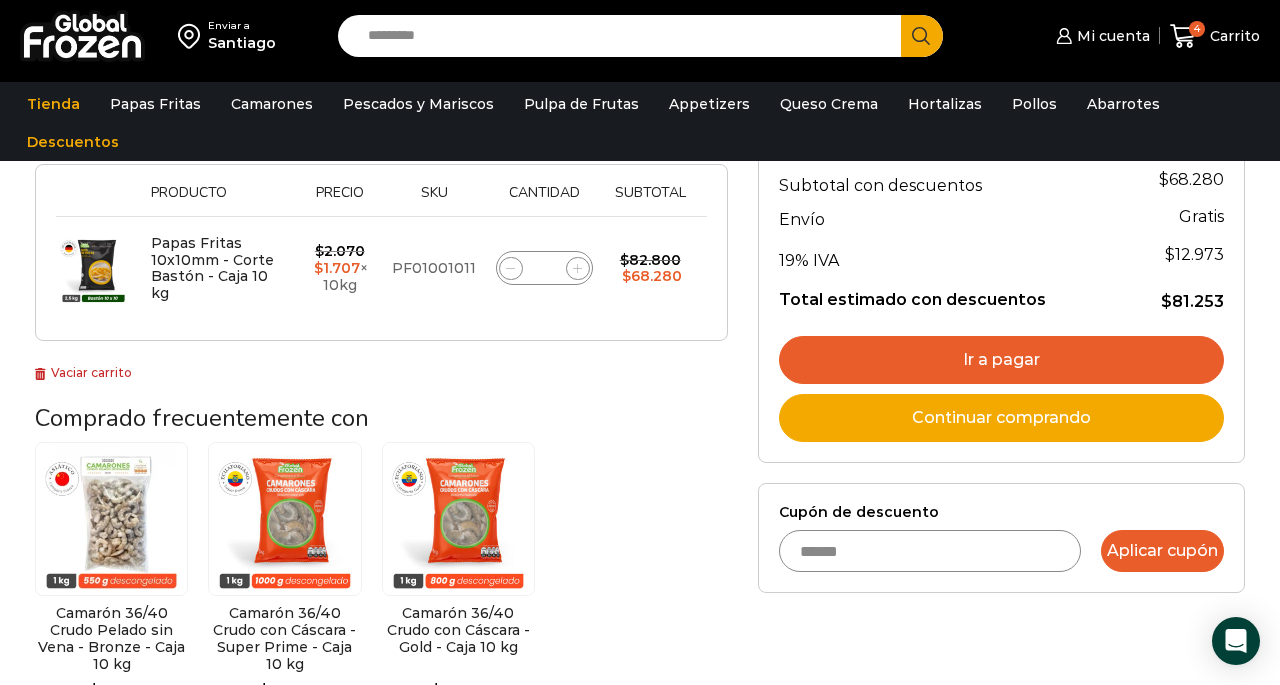 type on "******" 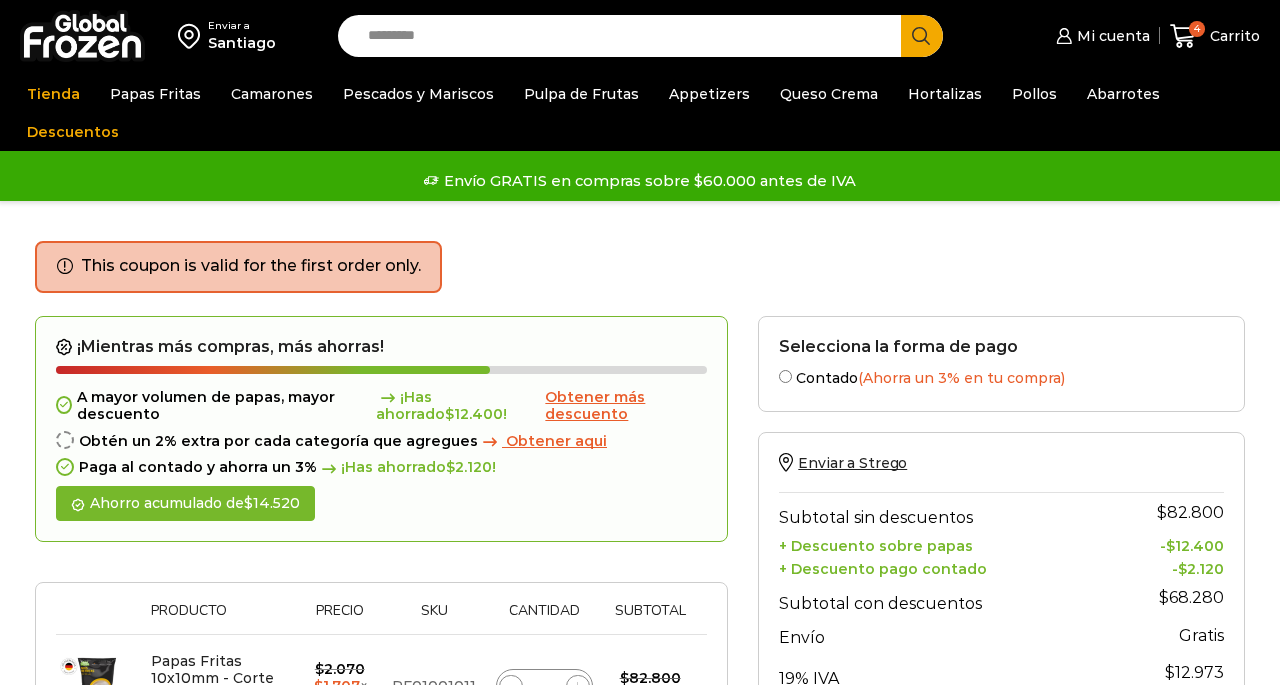 scroll, scrollTop: 0, scrollLeft: 0, axis: both 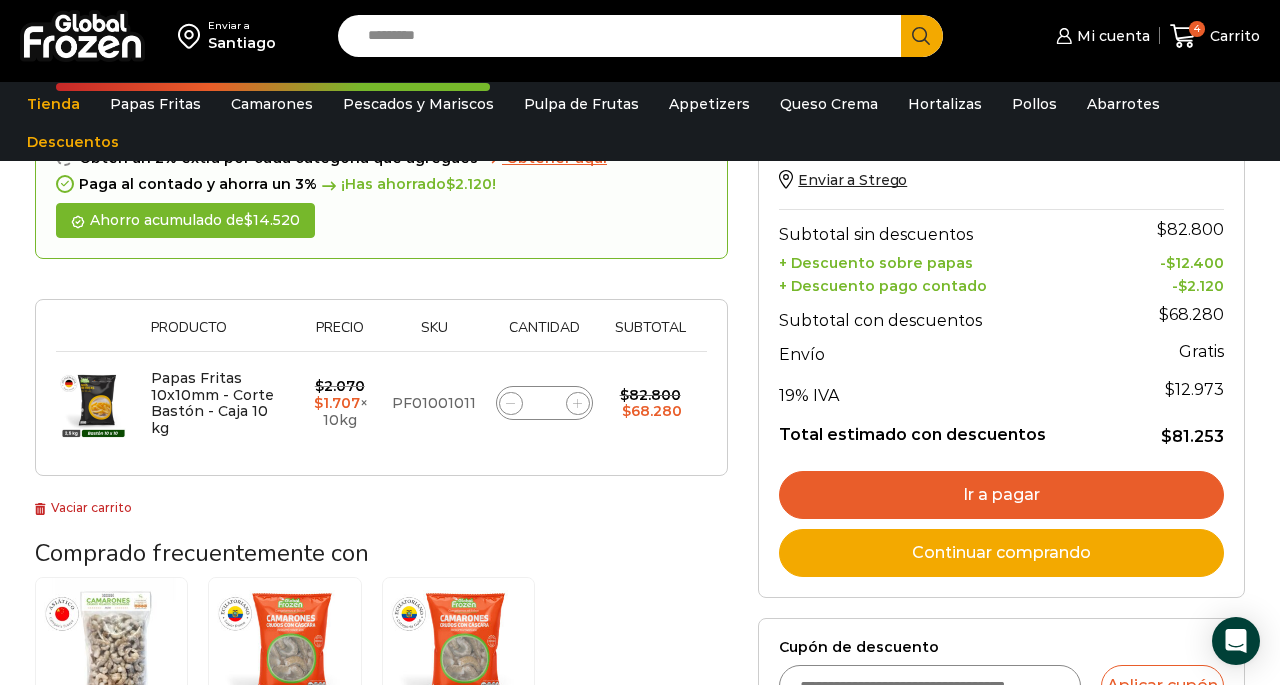 click on "Ir a pagar" at bounding box center (1001, 495) 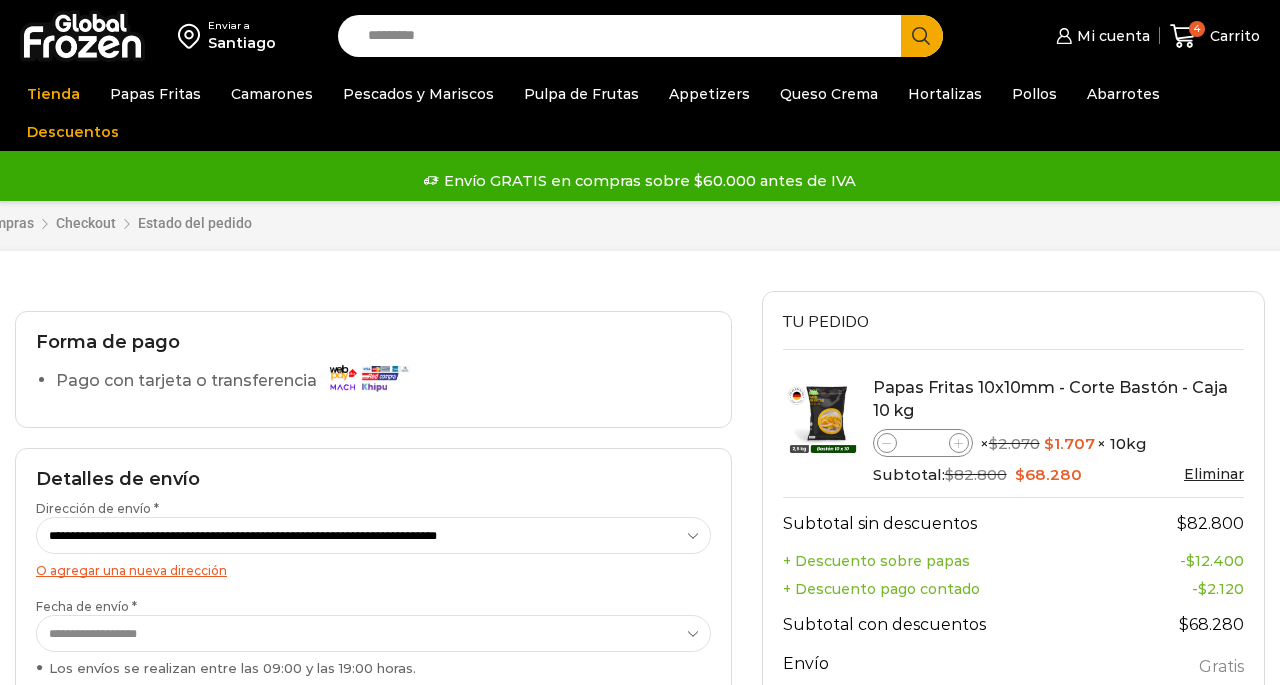 scroll, scrollTop: 0, scrollLeft: 0, axis: both 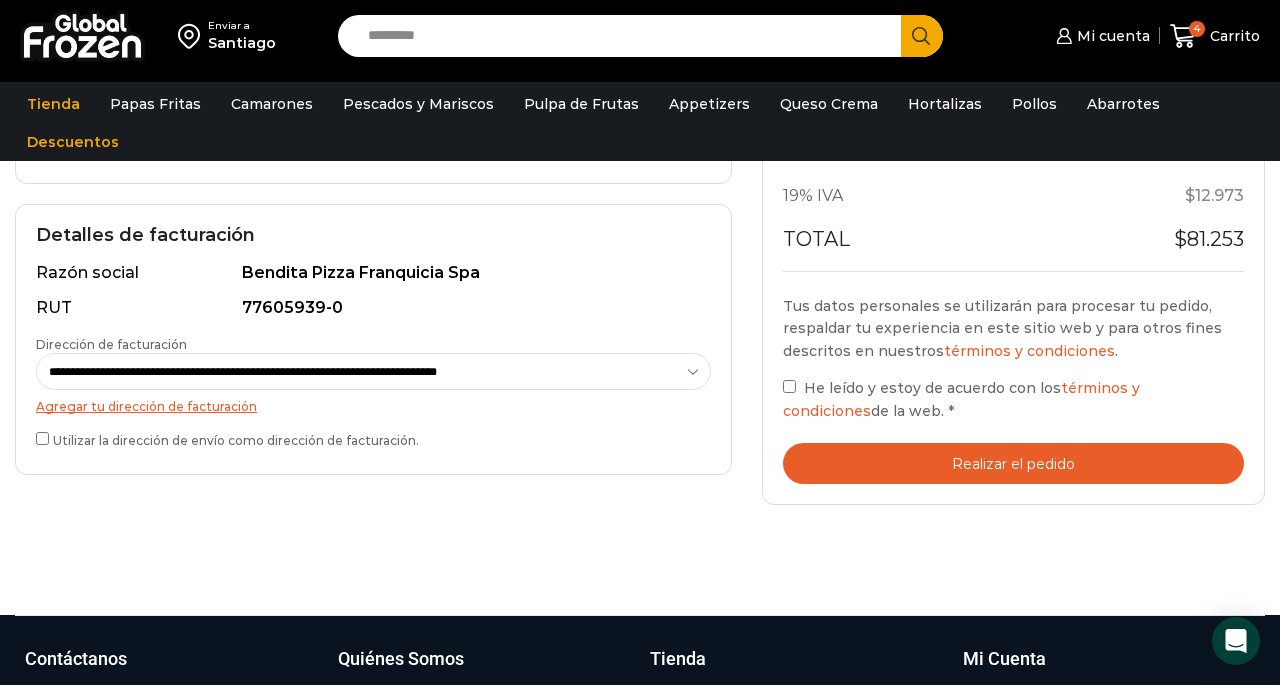 click on "Realizar el pedido" at bounding box center [1013, 463] 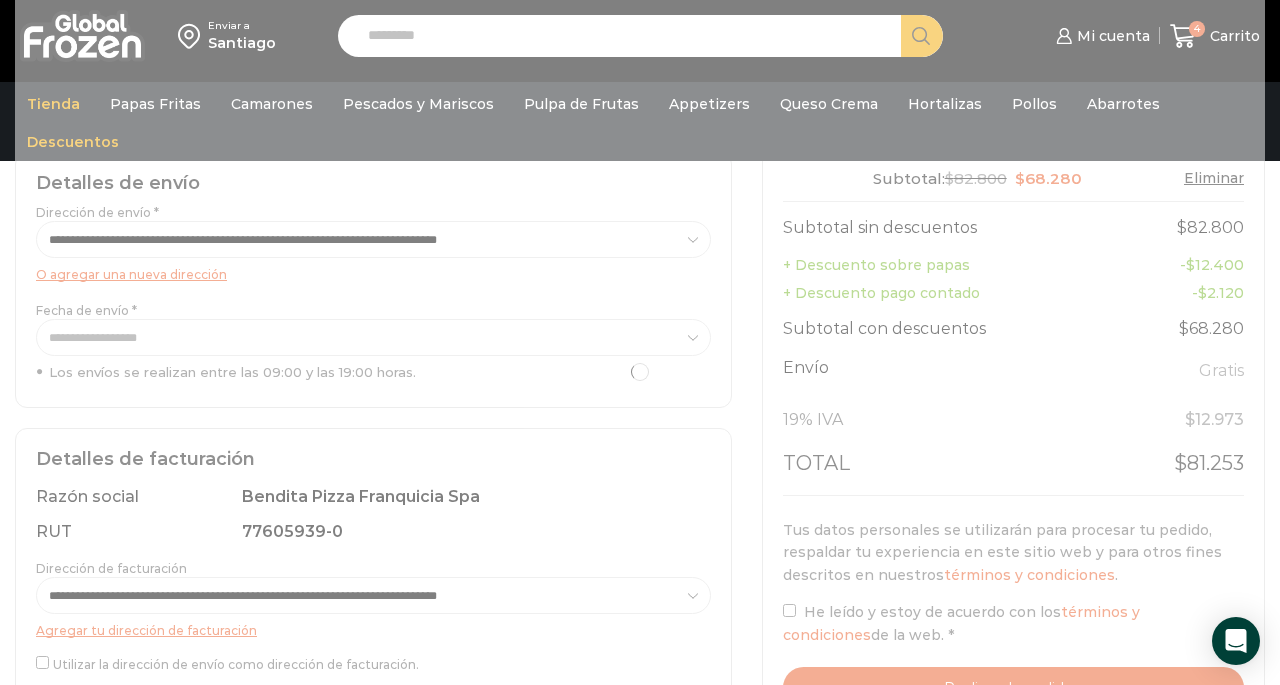 scroll, scrollTop: 267, scrollLeft: 0, axis: vertical 